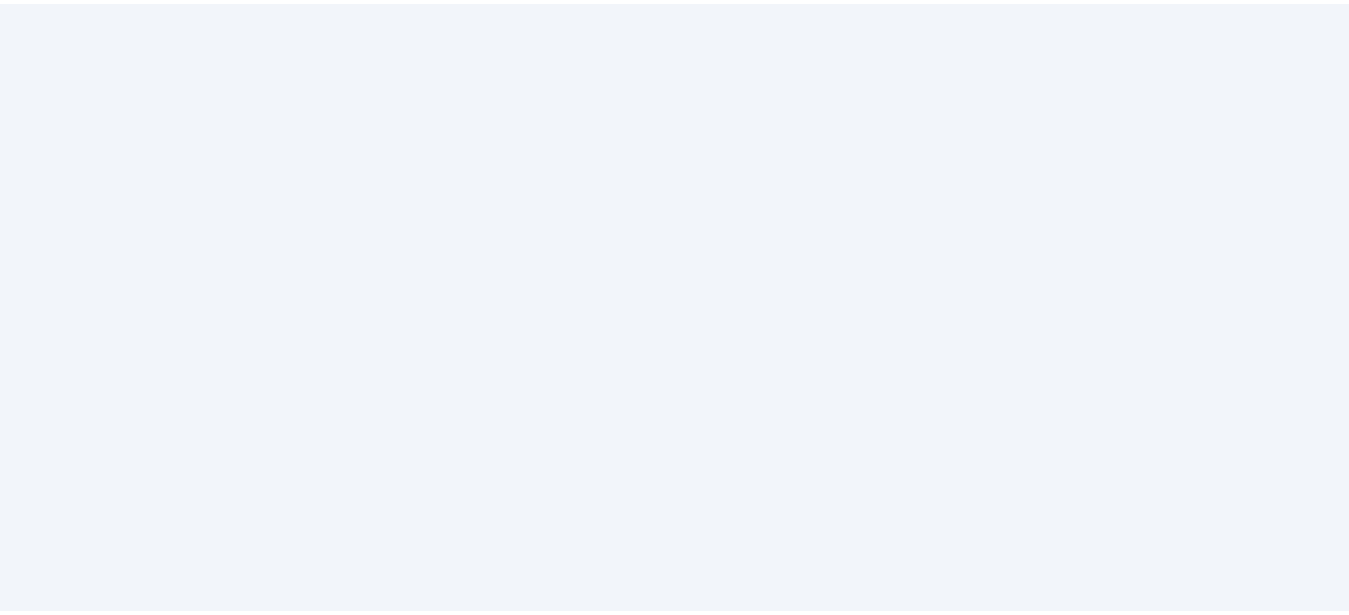 scroll, scrollTop: 0, scrollLeft: 0, axis: both 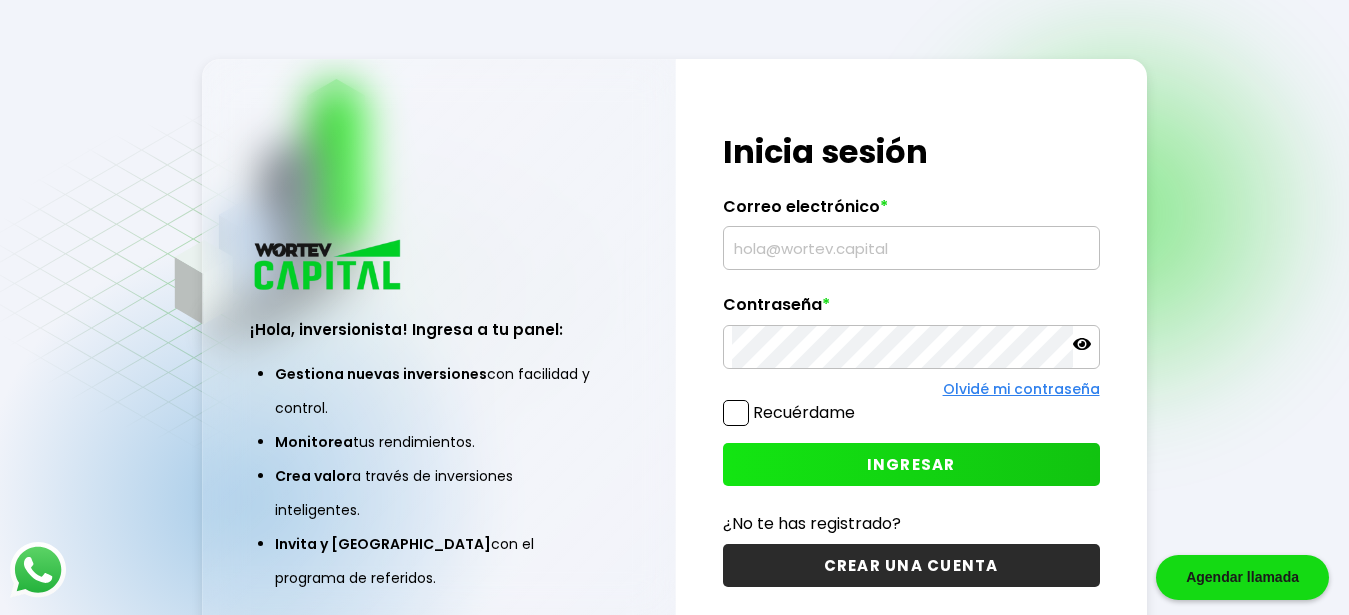 click at bounding box center (911, 248) 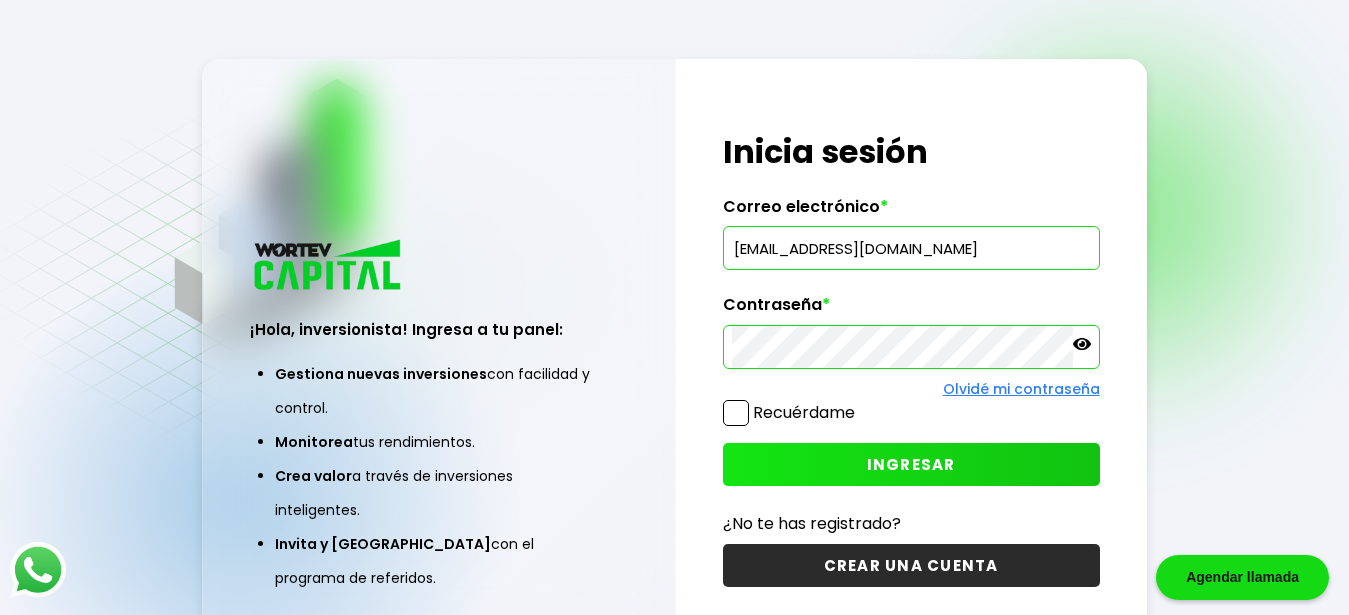 type on "[EMAIL_ADDRESS][DOMAIN_NAME]" 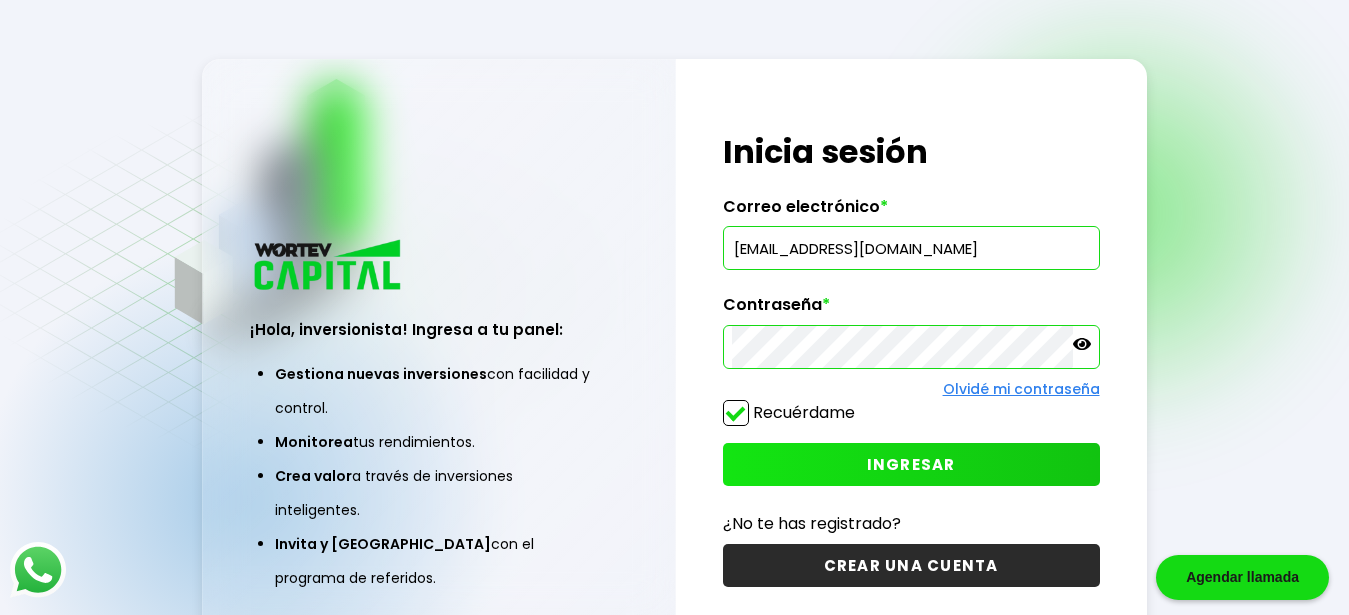 checkbox on "true" 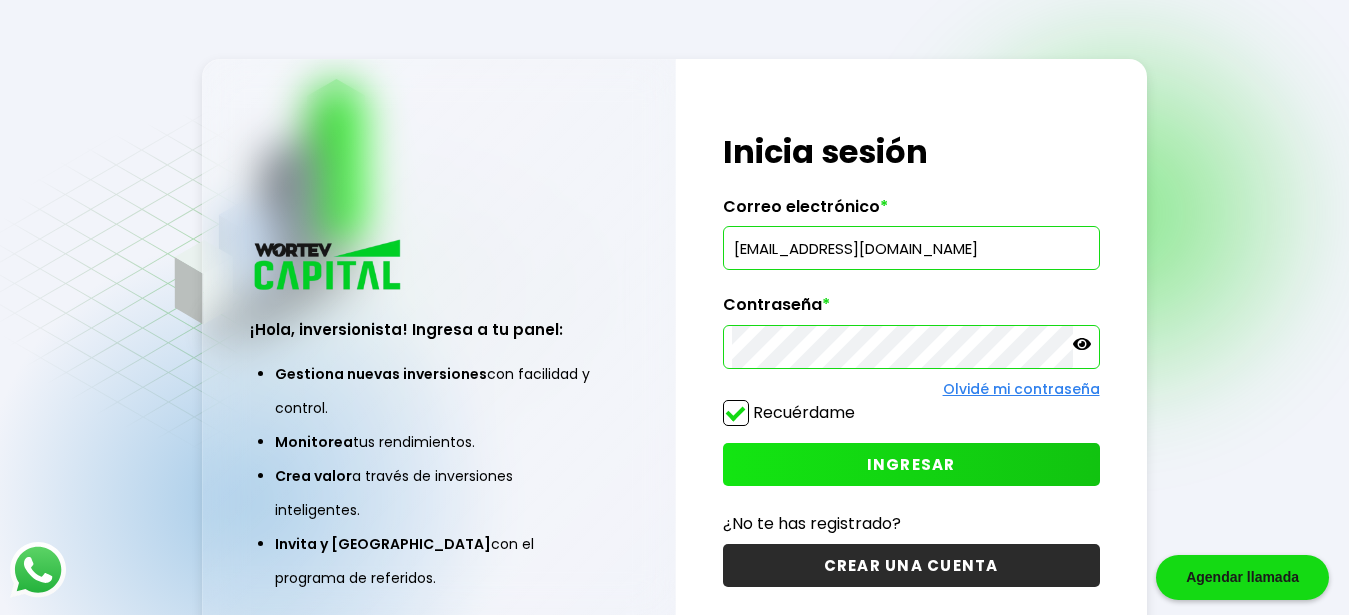 click on "INGRESAR" at bounding box center [911, 464] 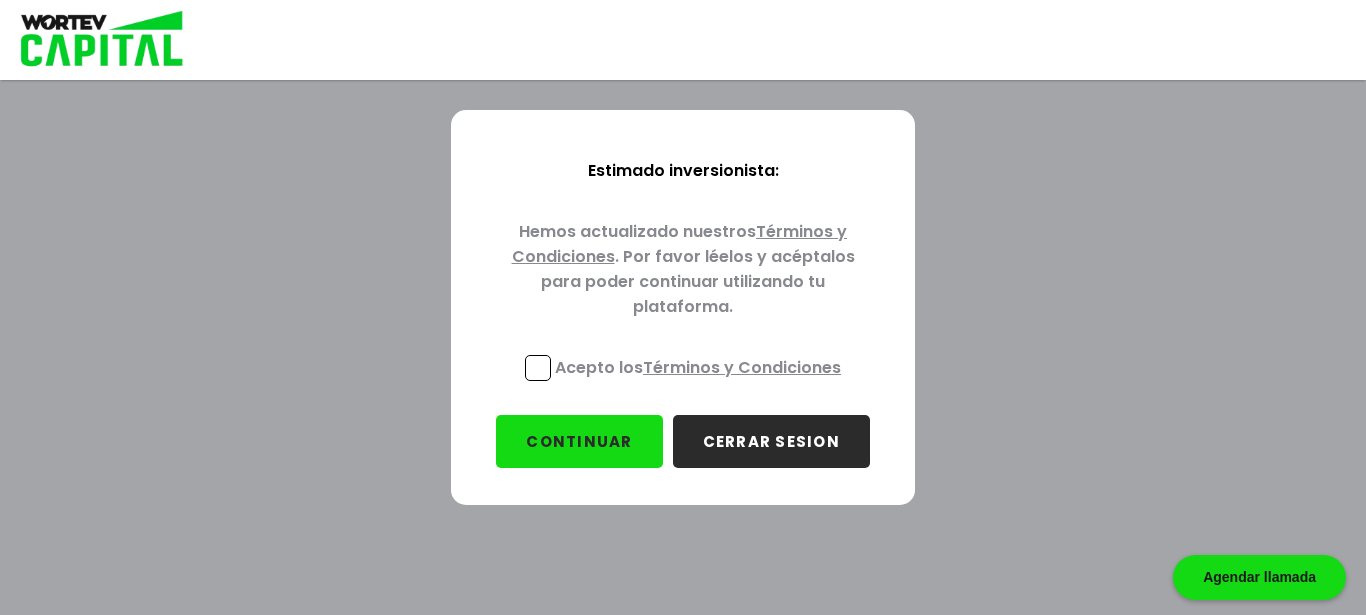 click at bounding box center [538, 368] 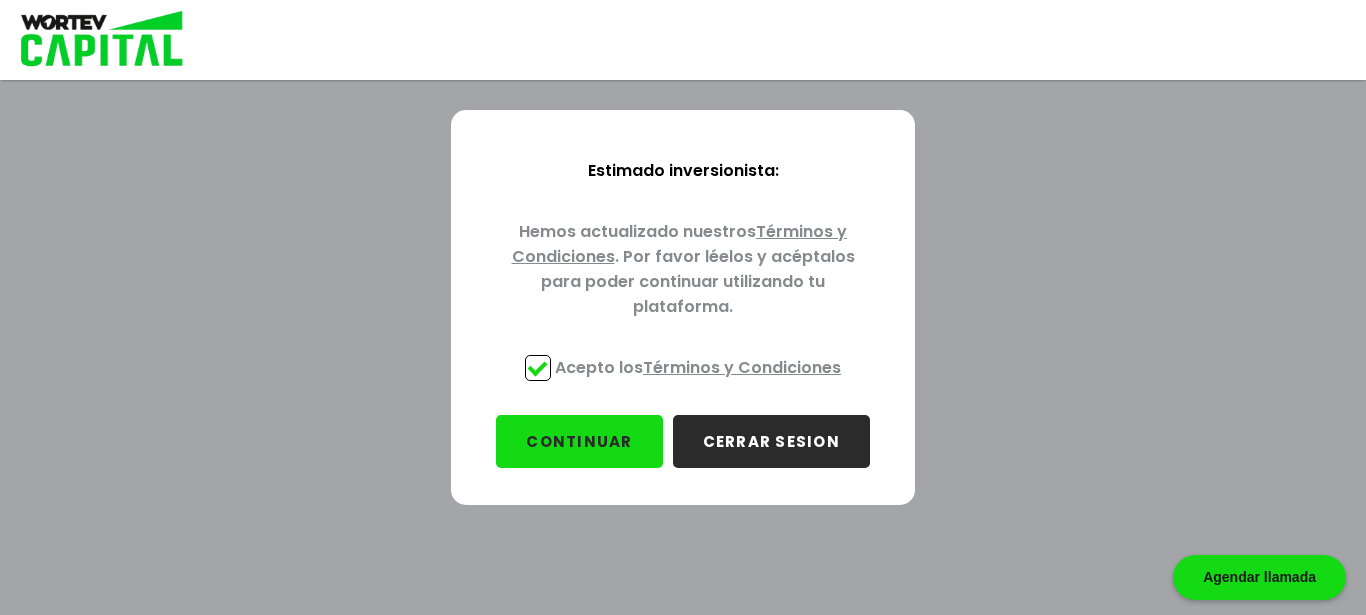 checkbox on "true" 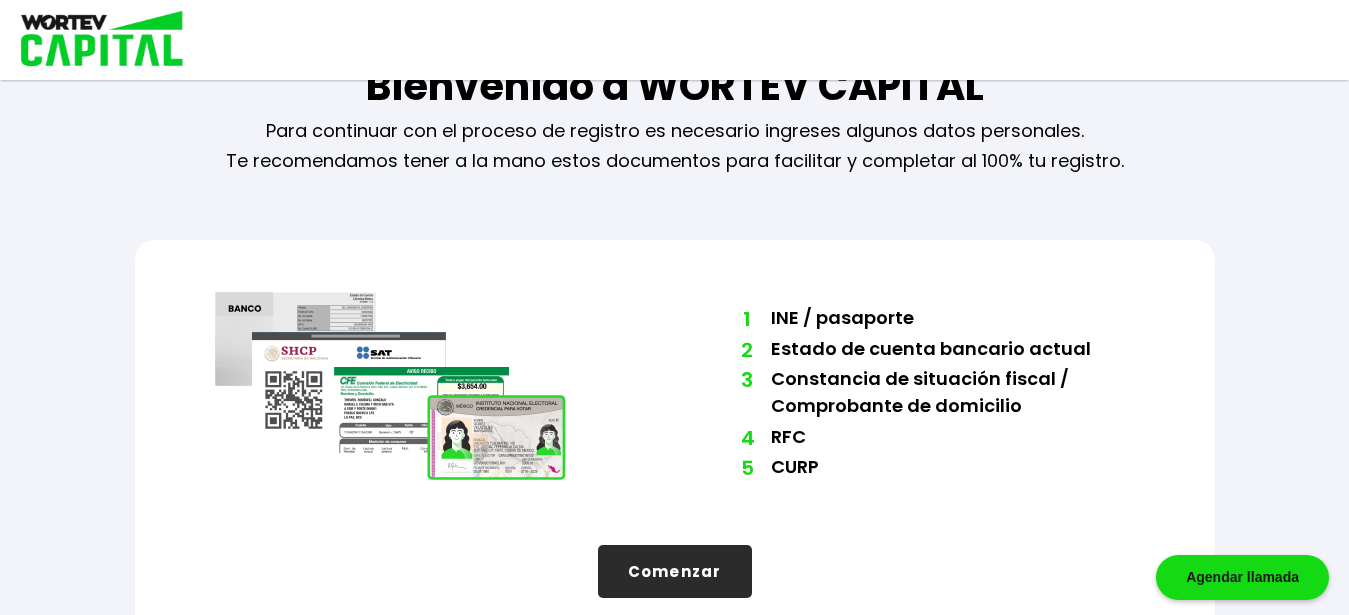 scroll, scrollTop: 95, scrollLeft: 0, axis: vertical 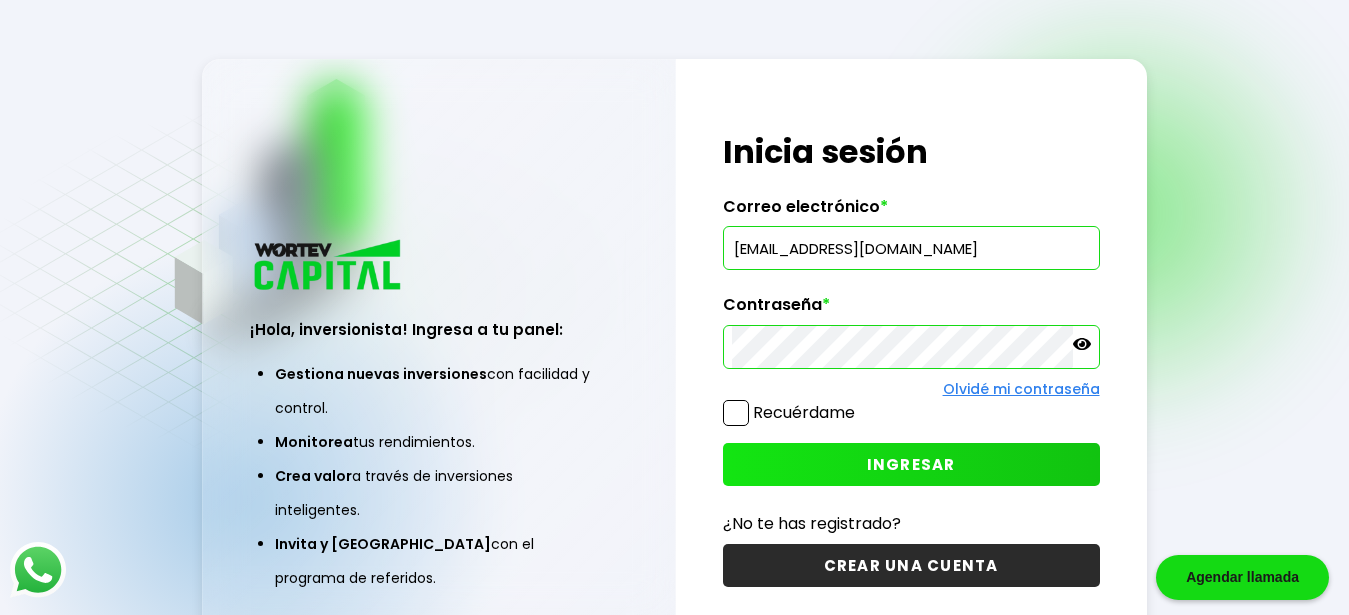 click on "[EMAIL_ADDRESS][DOMAIN_NAME]" at bounding box center [911, 248] 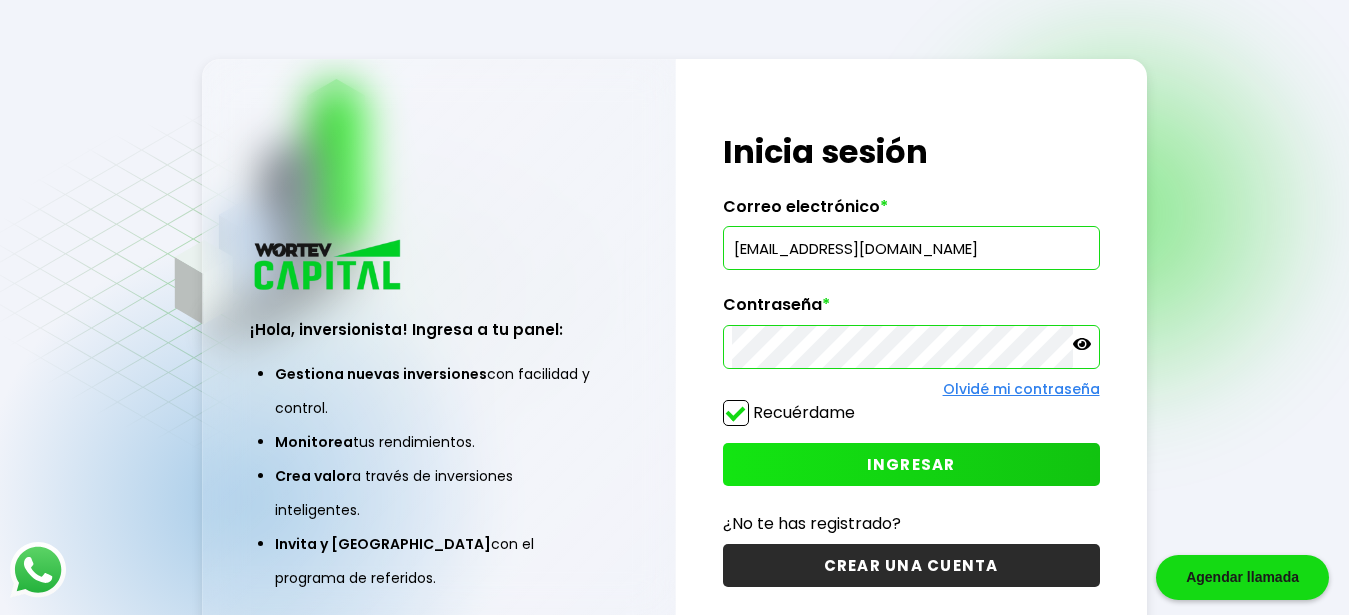 checkbox on "true" 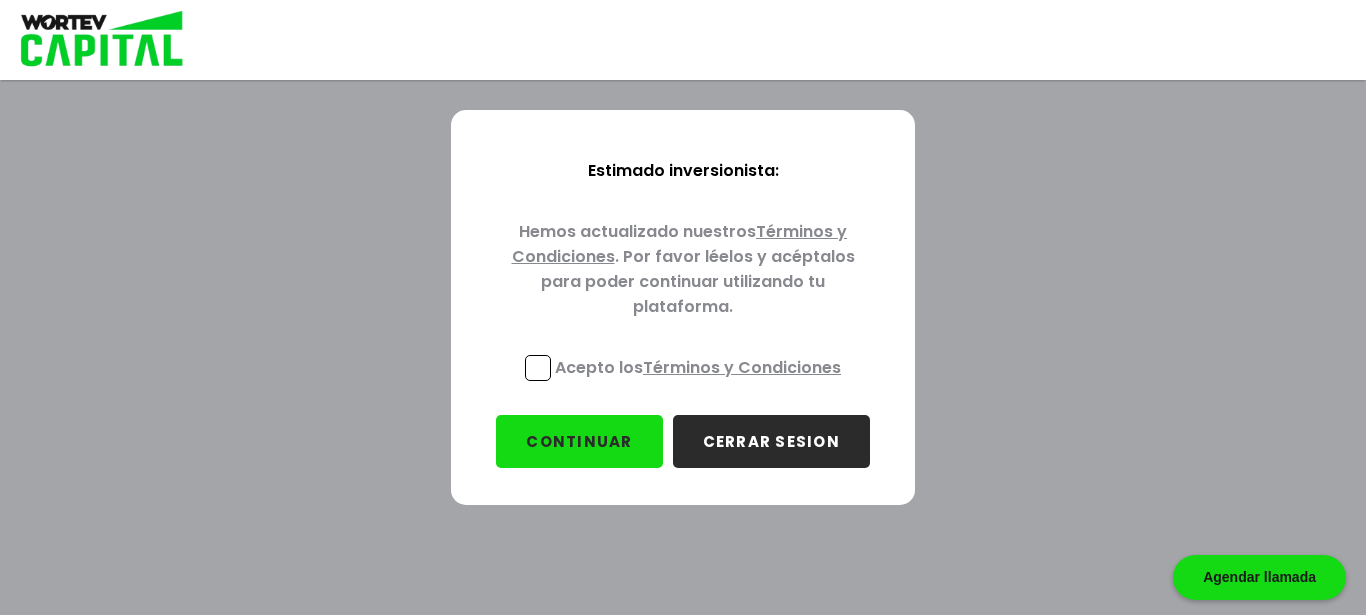 click at bounding box center [538, 368] 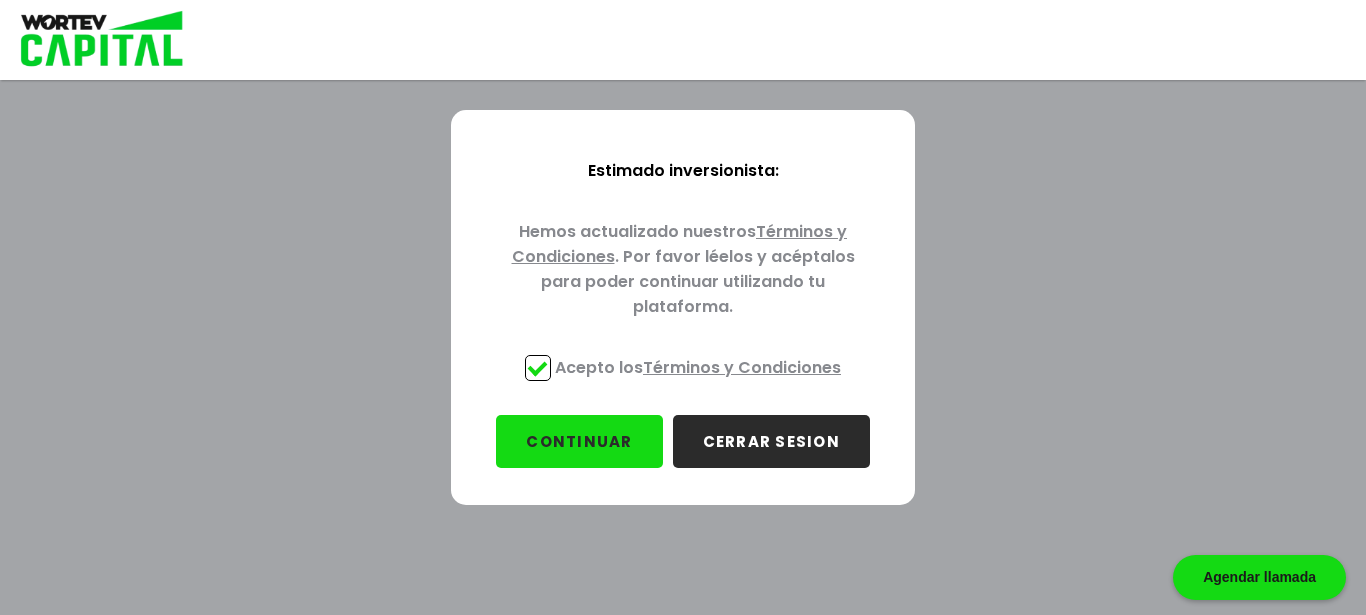 checkbox on "true" 